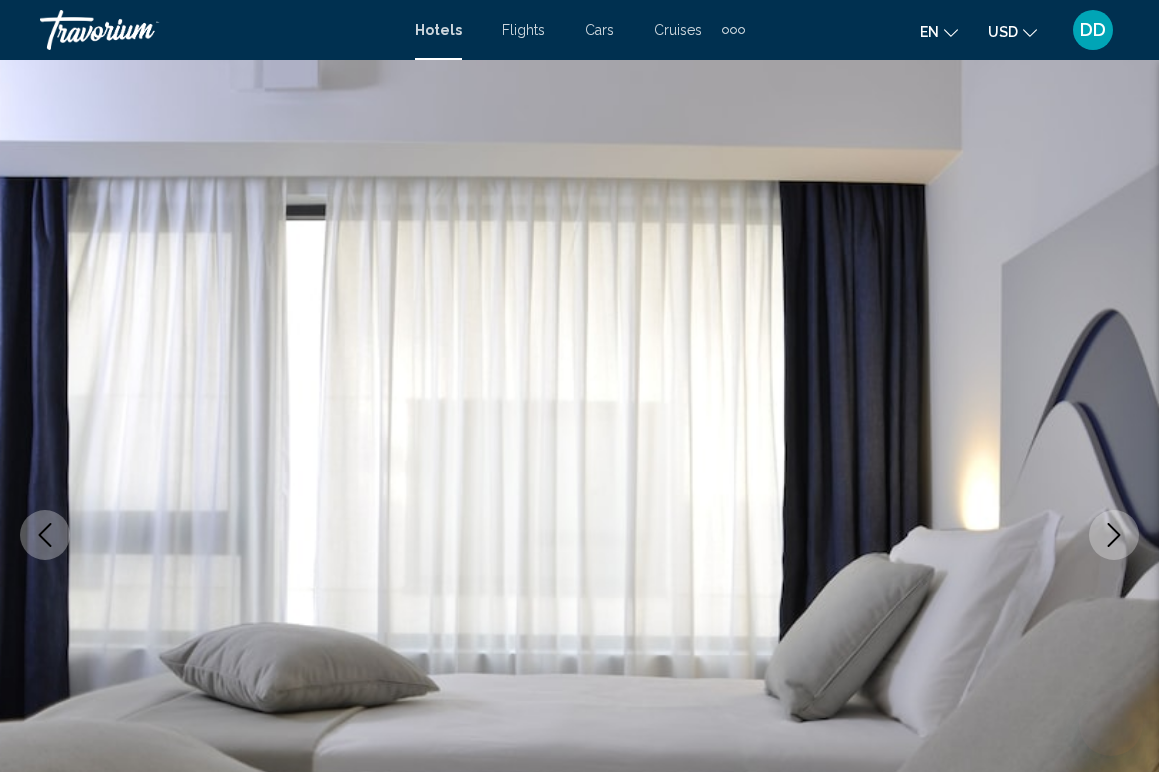 scroll, scrollTop: 2226, scrollLeft: 0, axis: vertical 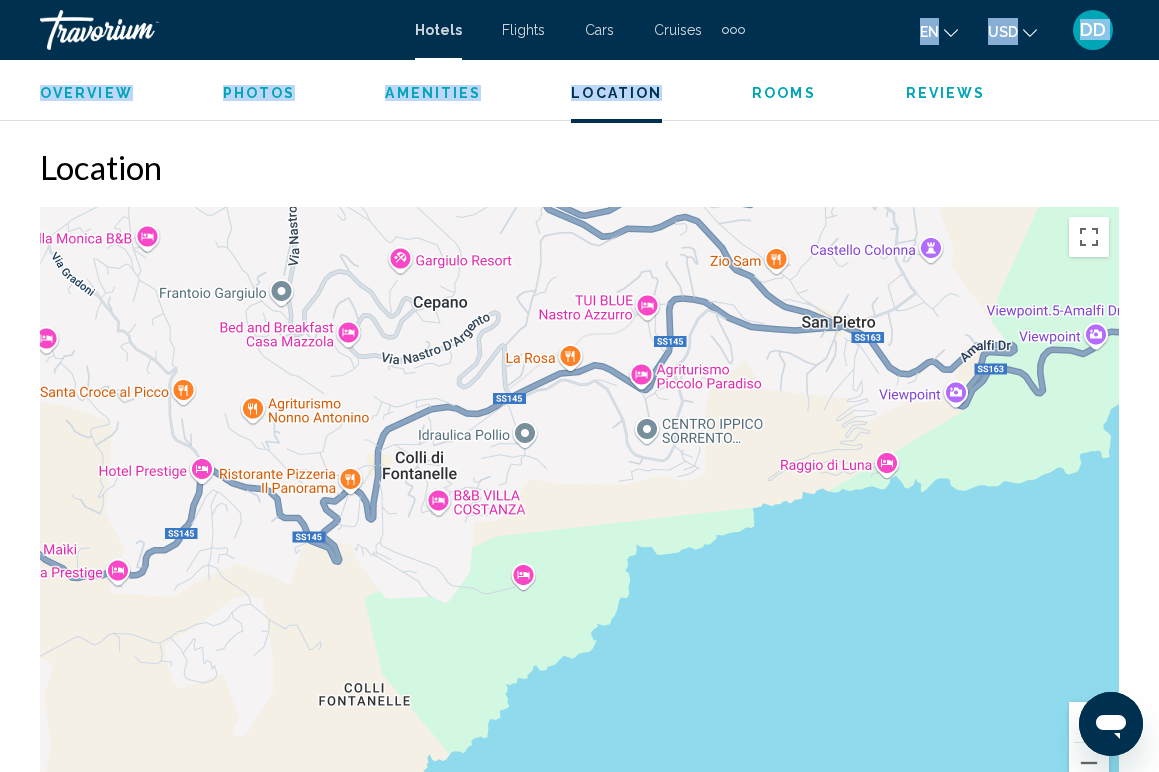 drag, startPoint x: 691, startPoint y: 45, endPoint x: 678, endPoint y: 95, distance: 51.662365 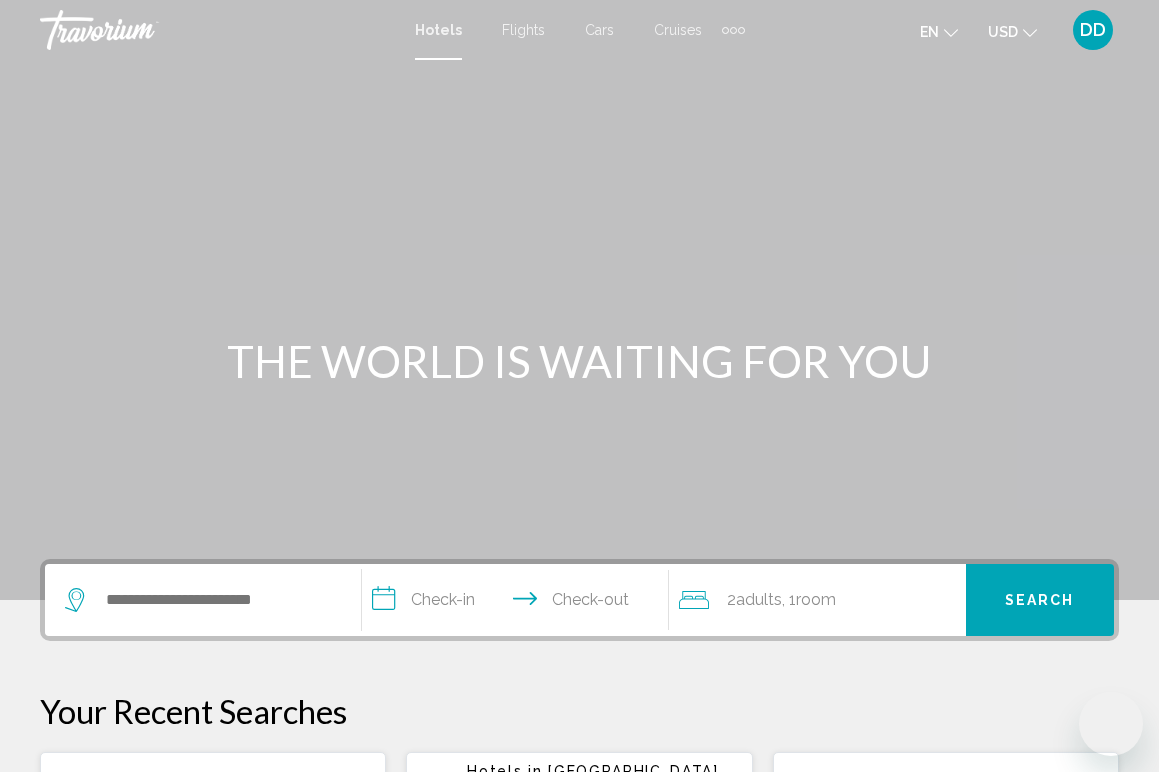 scroll, scrollTop: 0, scrollLeft: 0, axis: both 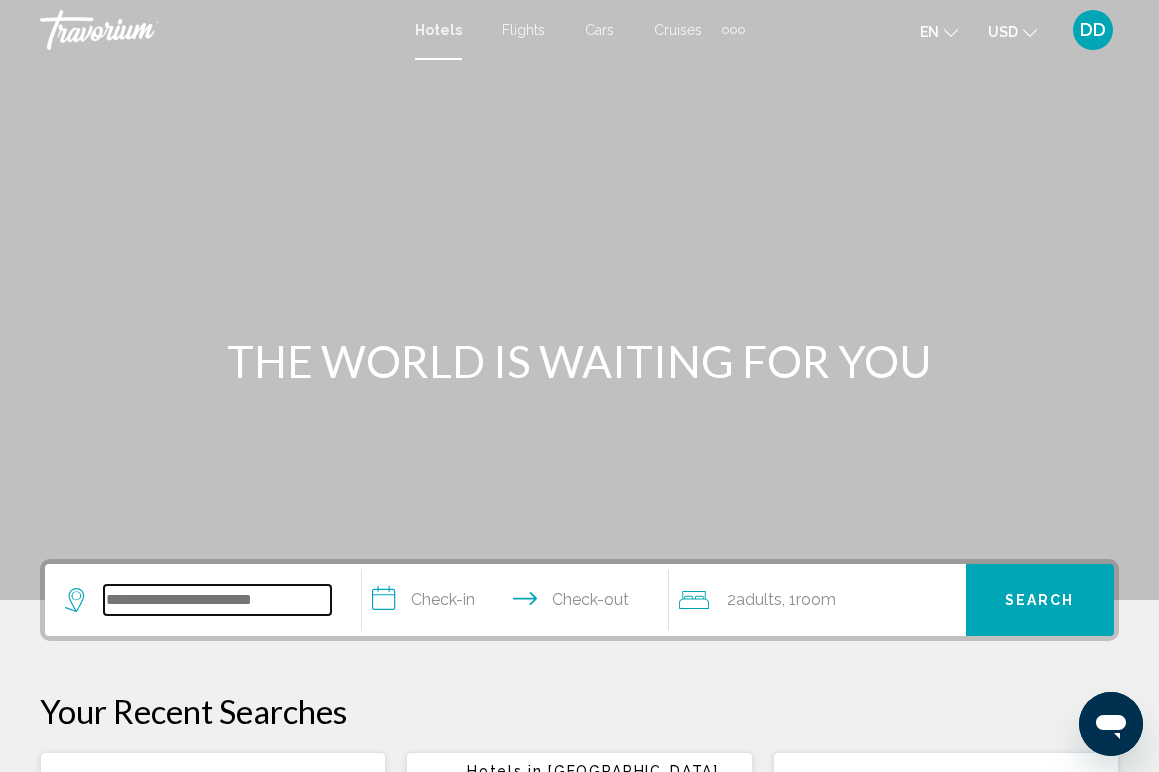 click at bounding box center (217, 600) 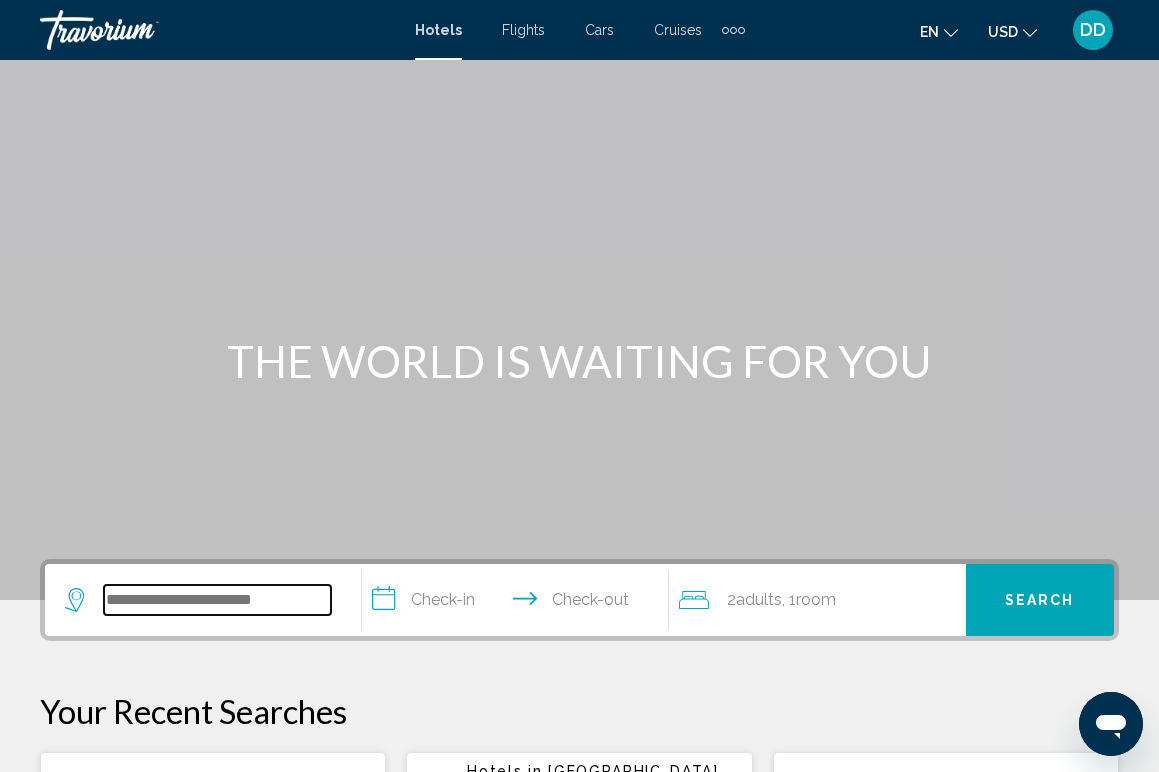 scroll, scrollTop: 494, scrollLeft: 0, axis: vertical 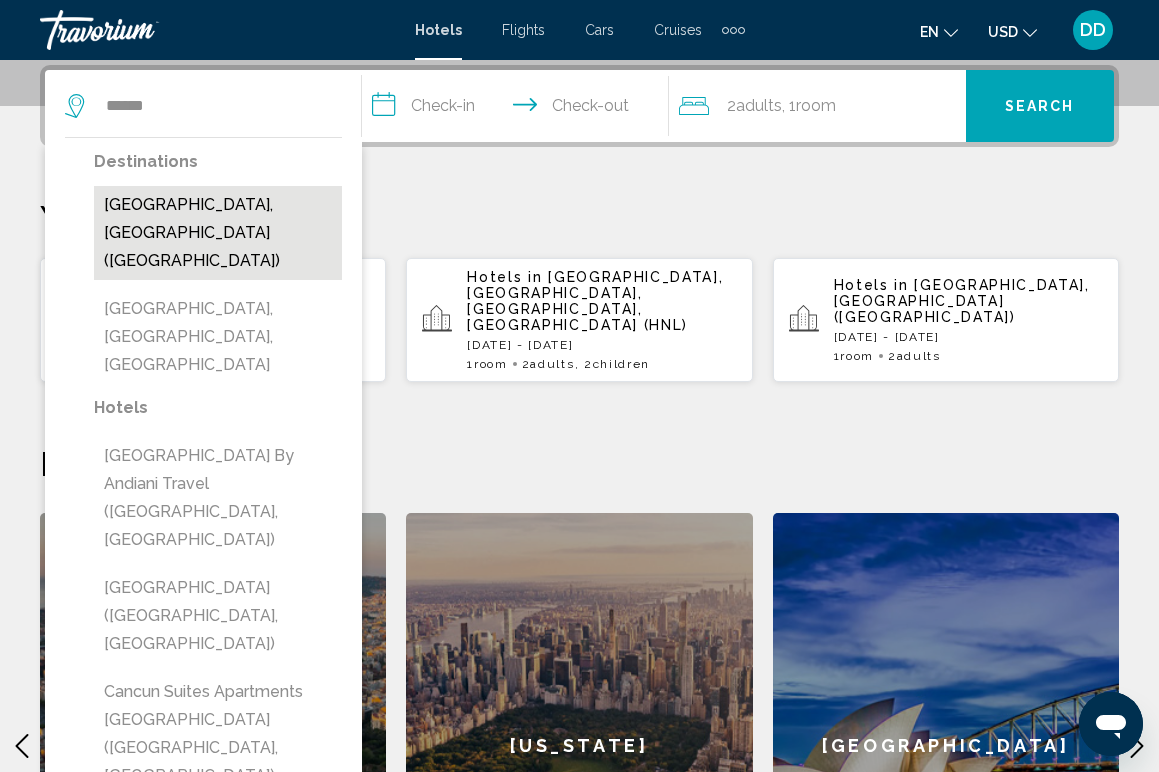 click on "[GEOGRAPHIC_DATA], [GEOGRAPHIC_DATA] ([GEOGRAPHIC_DATA])" at bounding box center (218, 233) 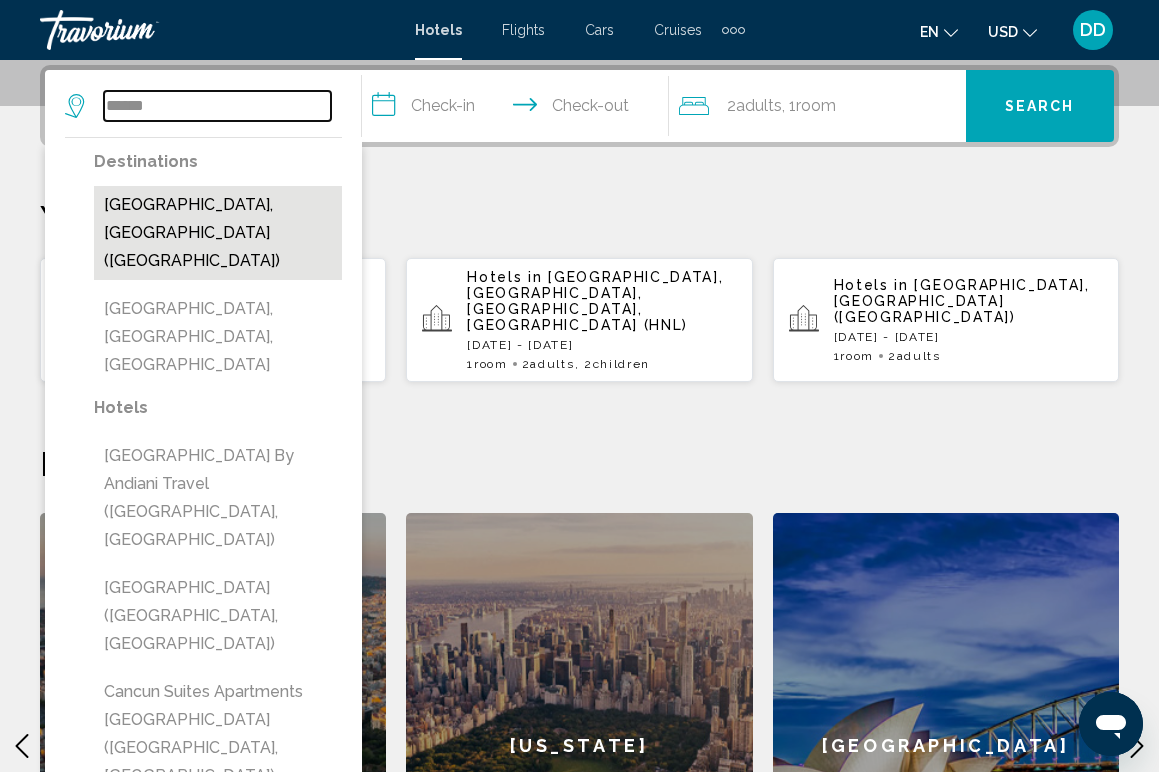 type on "**********" 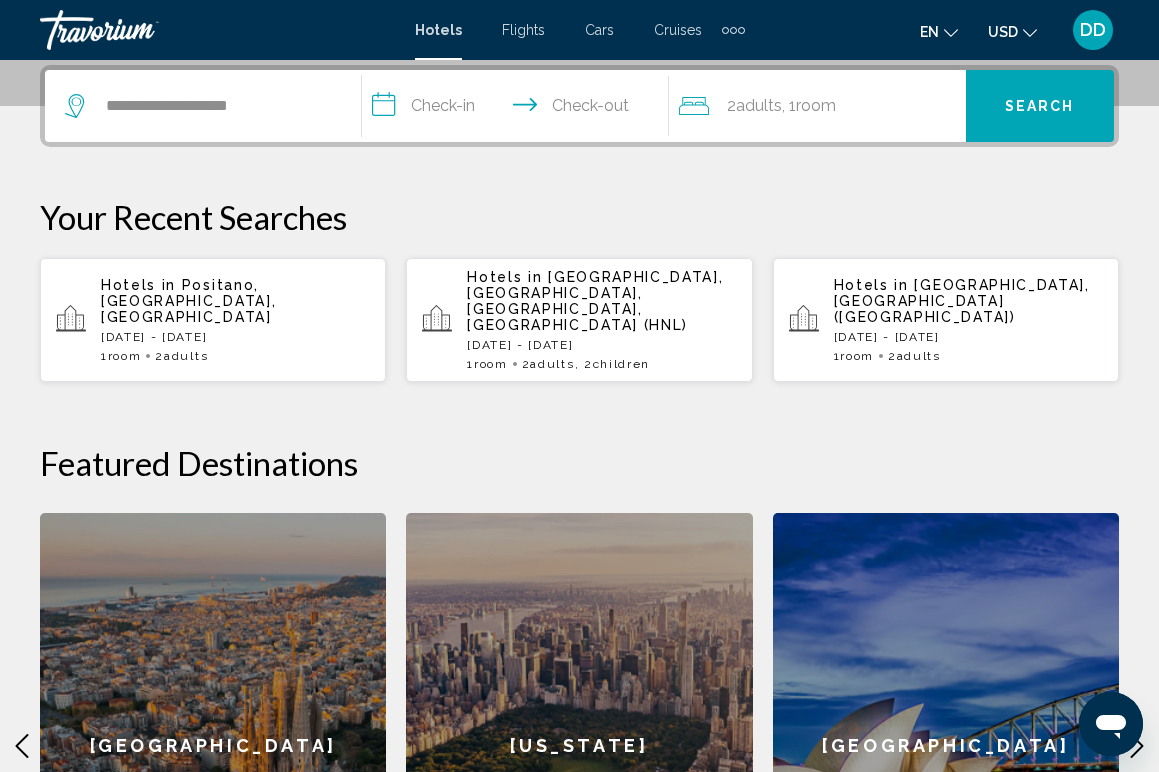 click on "**********" at bounding box center (519, 109) 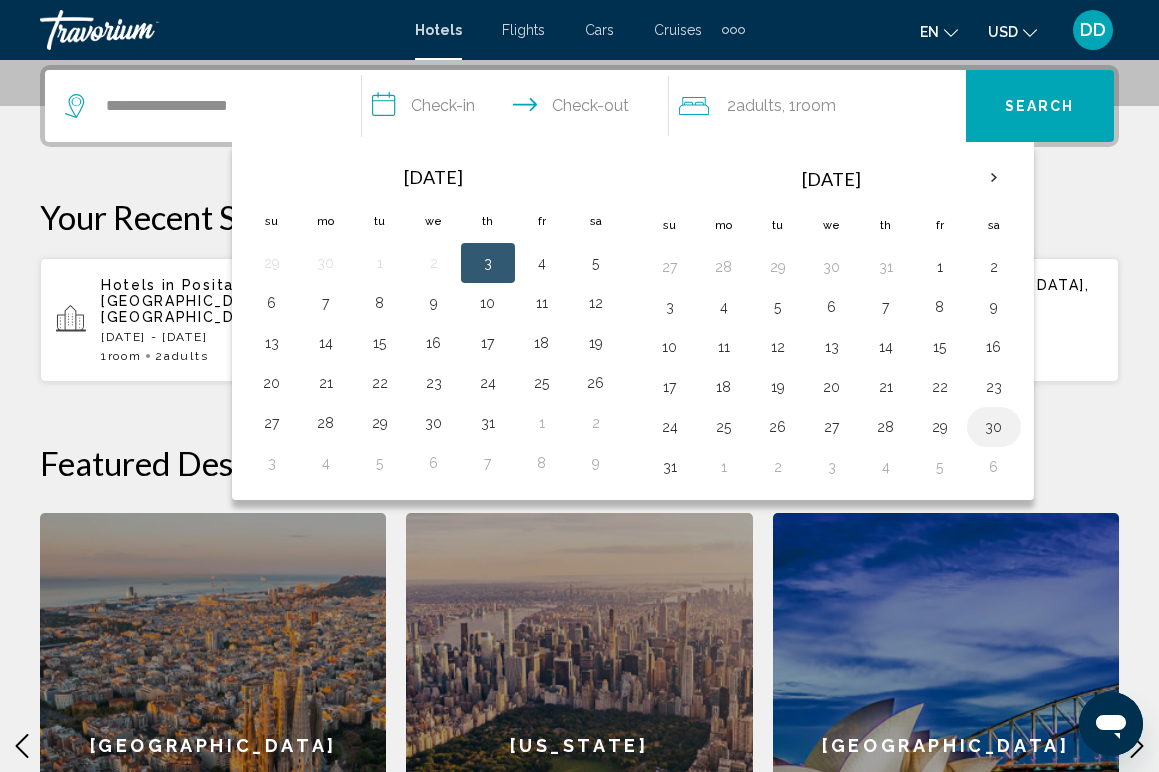 click on "30" at bounding box center [994, 427] 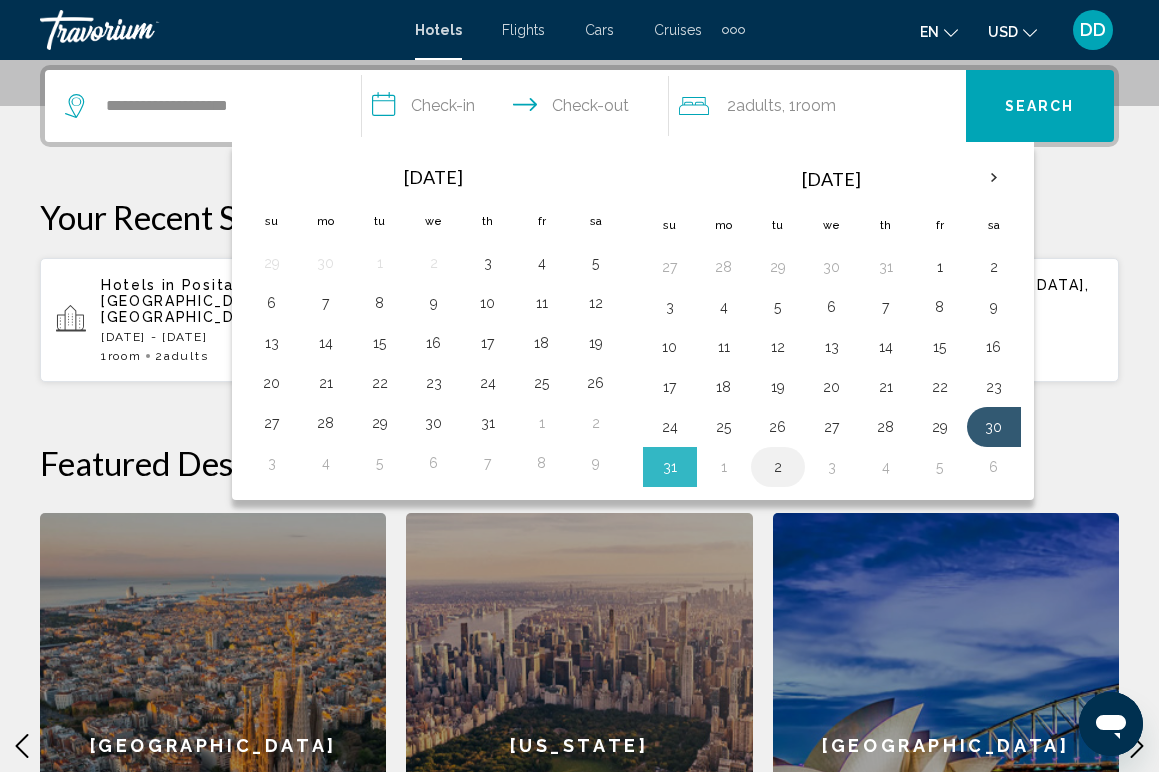 click on "2" at bounding box center (778, 467) 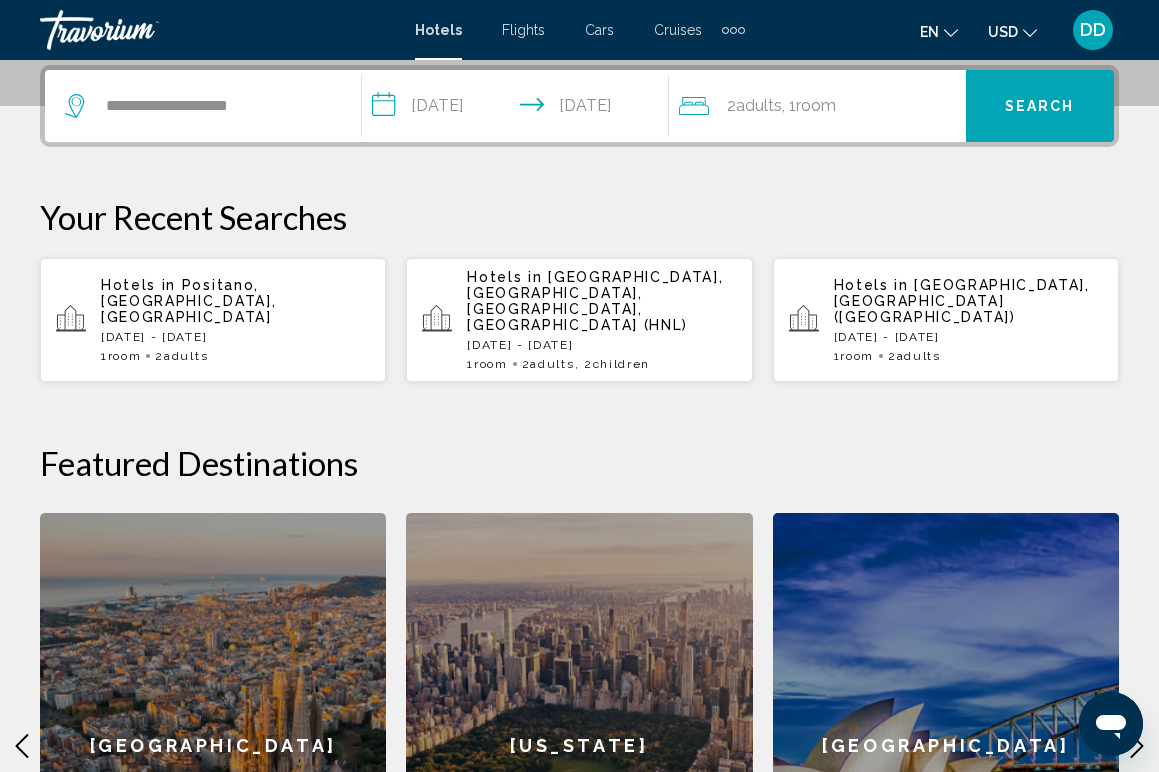 click on "Search" at bounding box center (1040, 107) 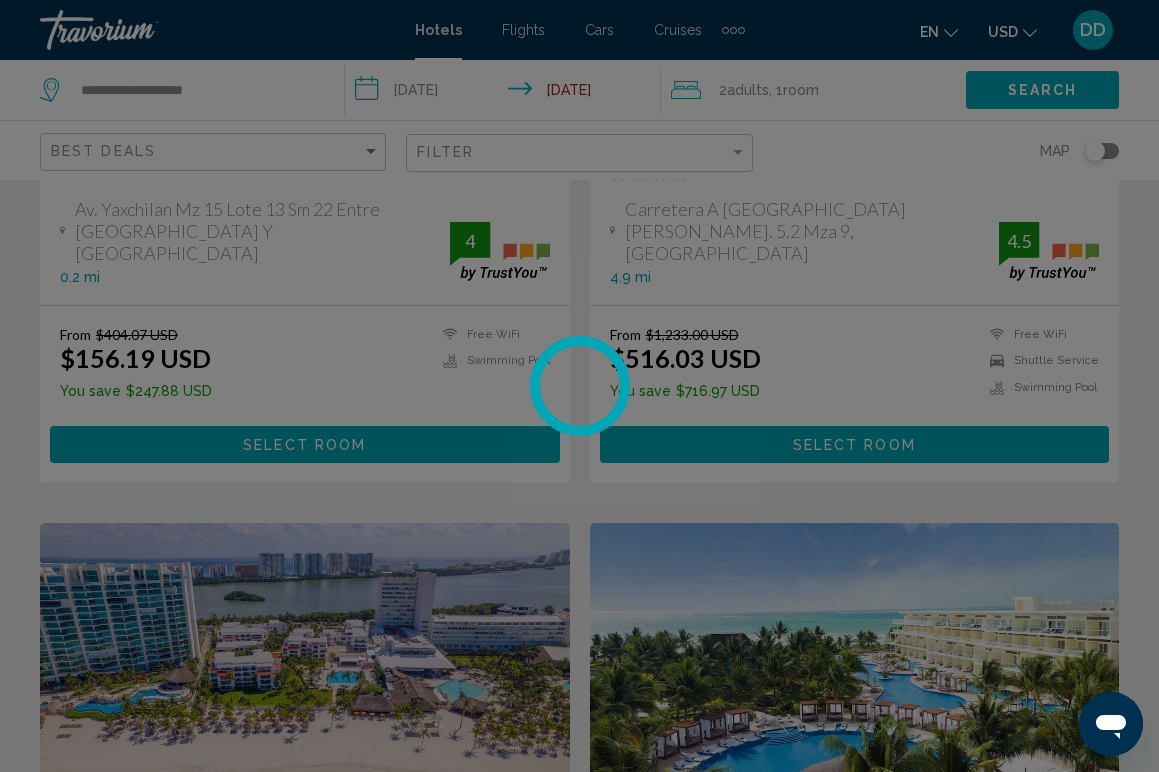 scroll, scrollTop: 0, scrollLeft: 0, axis: both 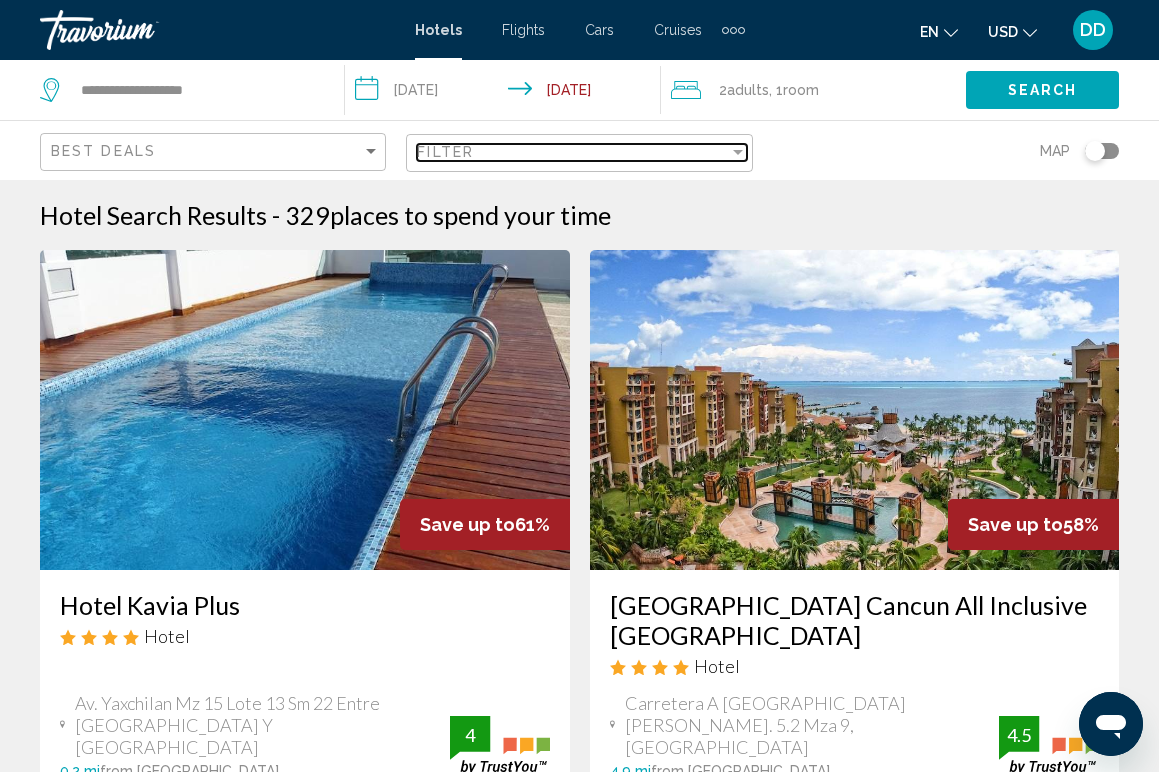 click on "Filter" at bounding box center (572, 152) 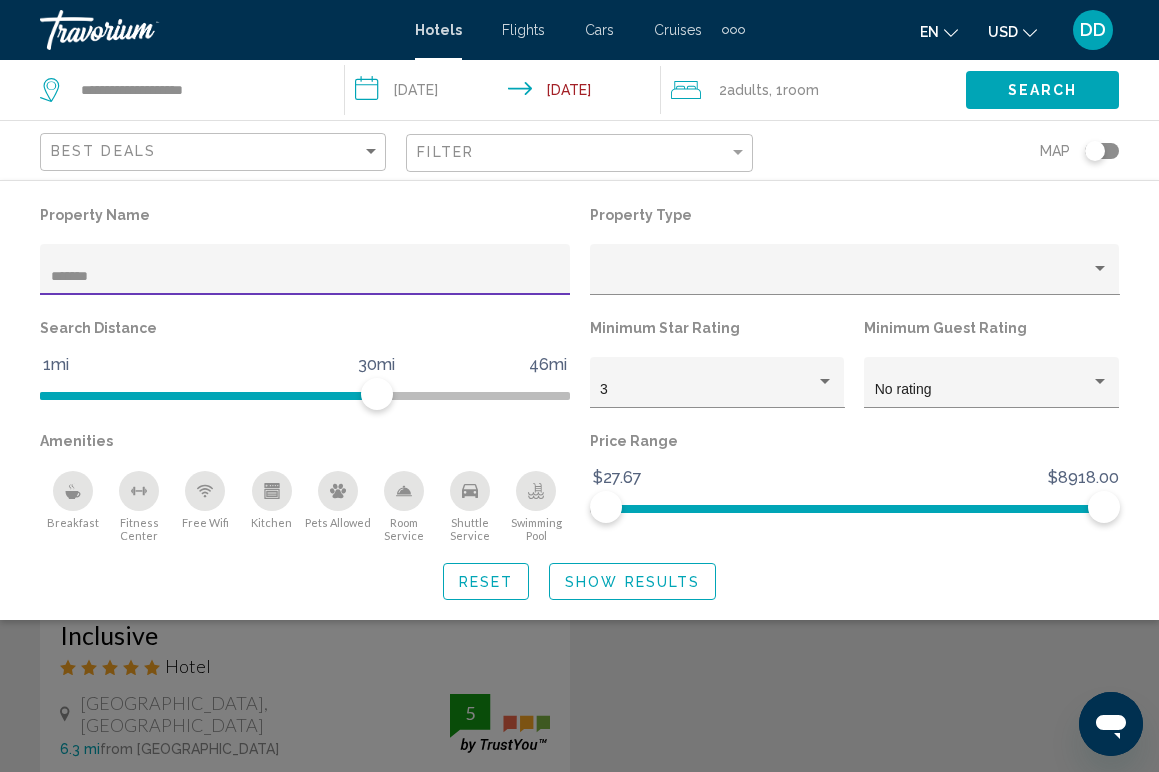 type on "*******" 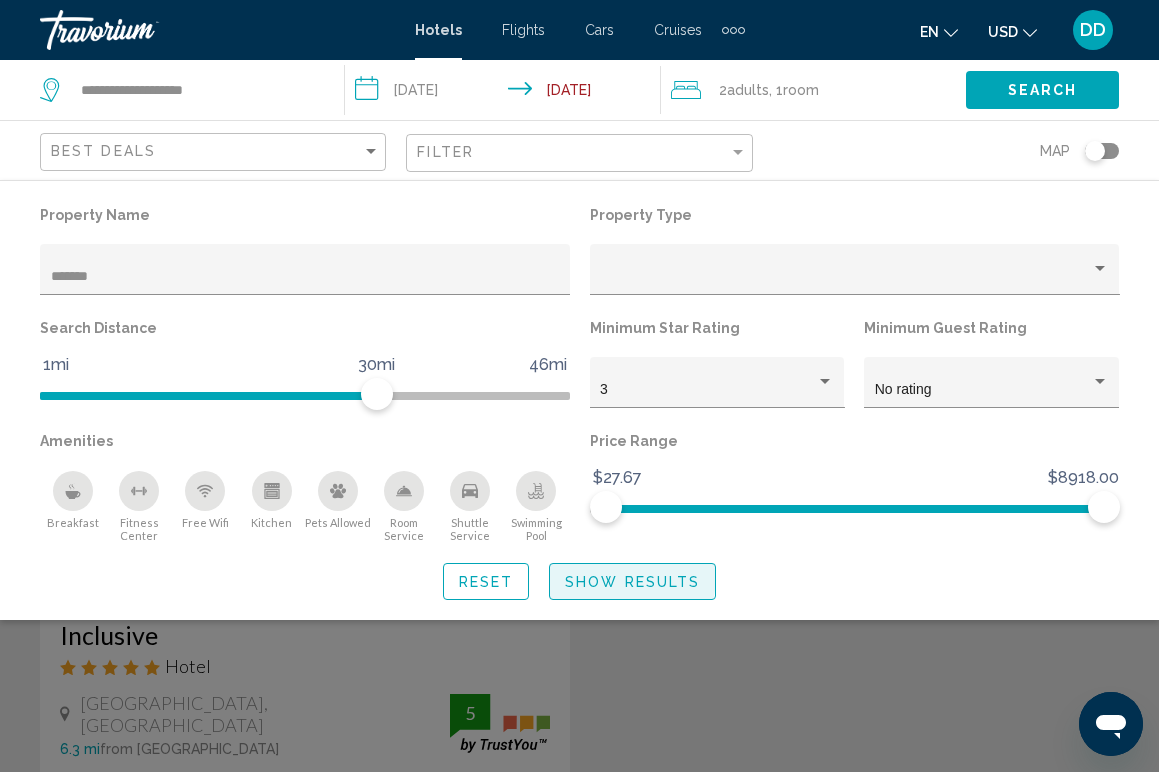 click on "Show Results" 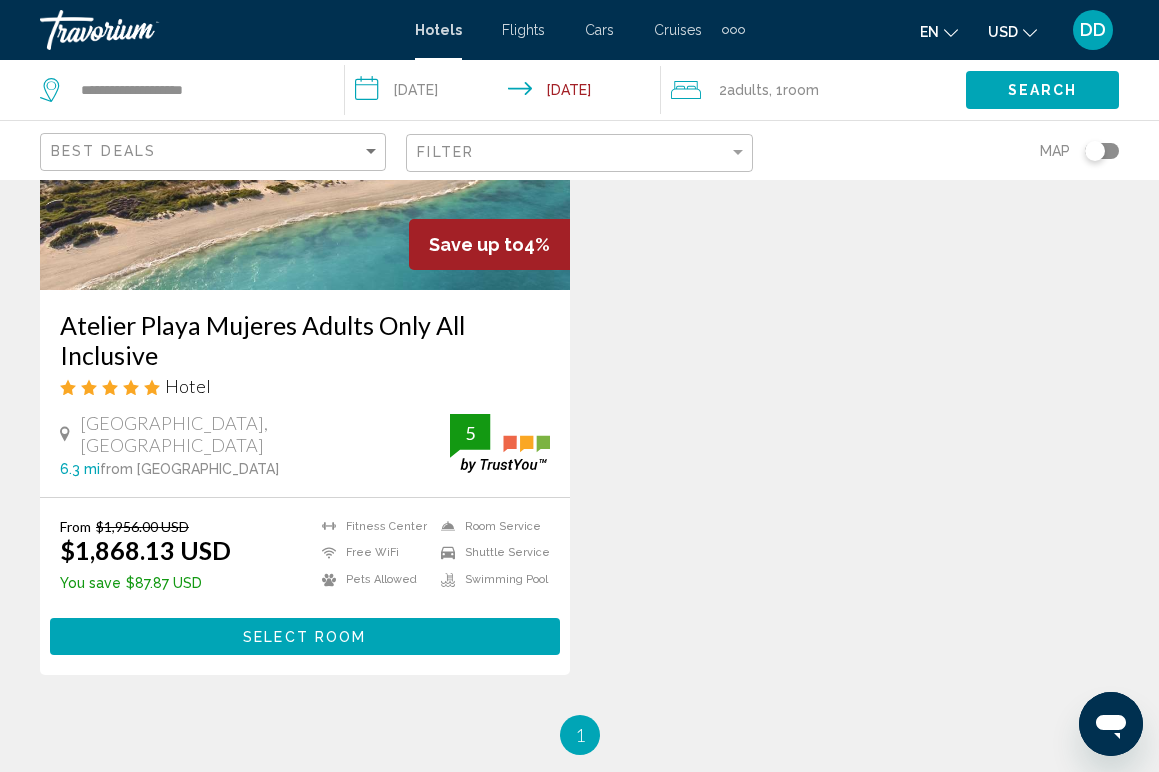 scroll, scrollTop: 267, scrollLeft: 0, axis: vertical 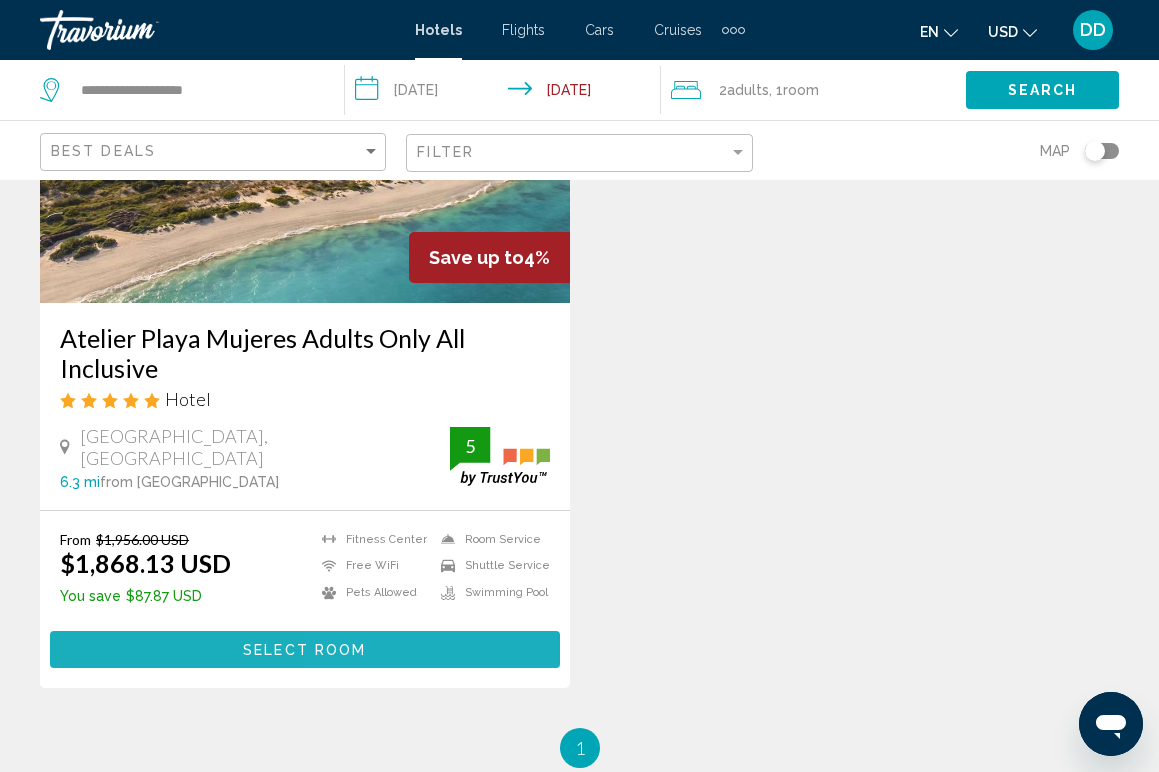 click on "Select Room" at bounding box center [305, 649] 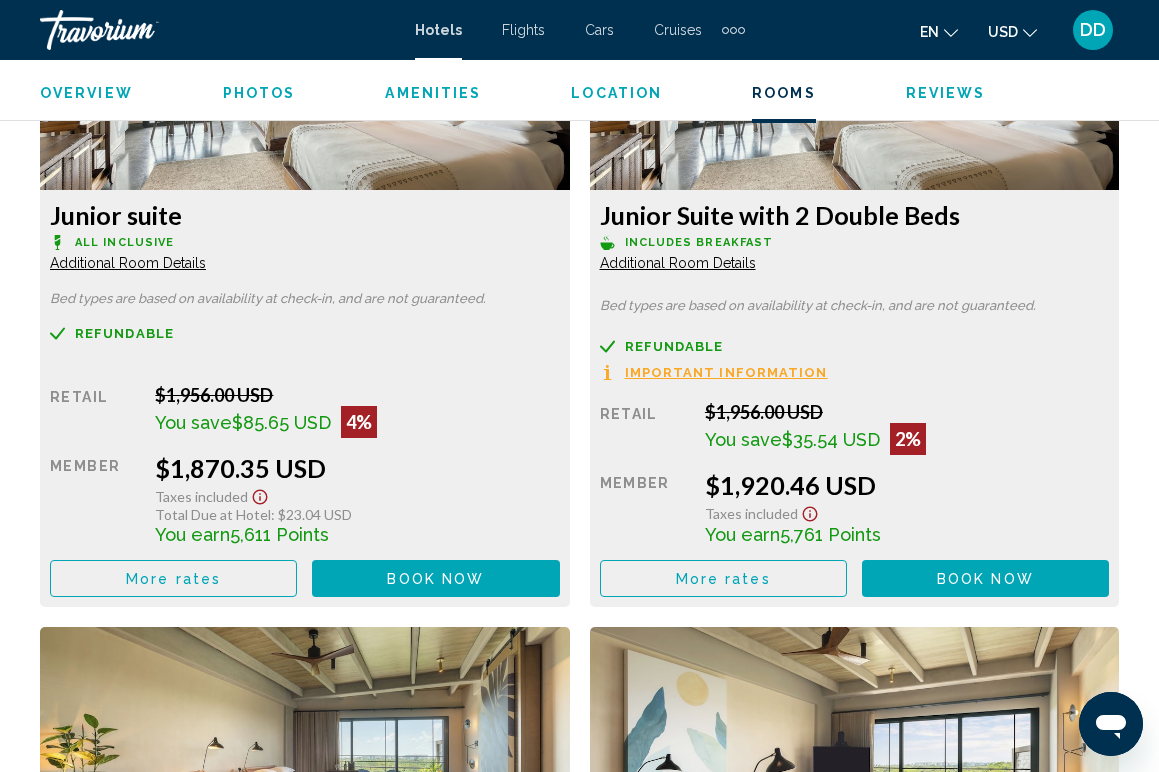 scroll, scrollTop: 3257, scrollLeft: 0, axis: vertical 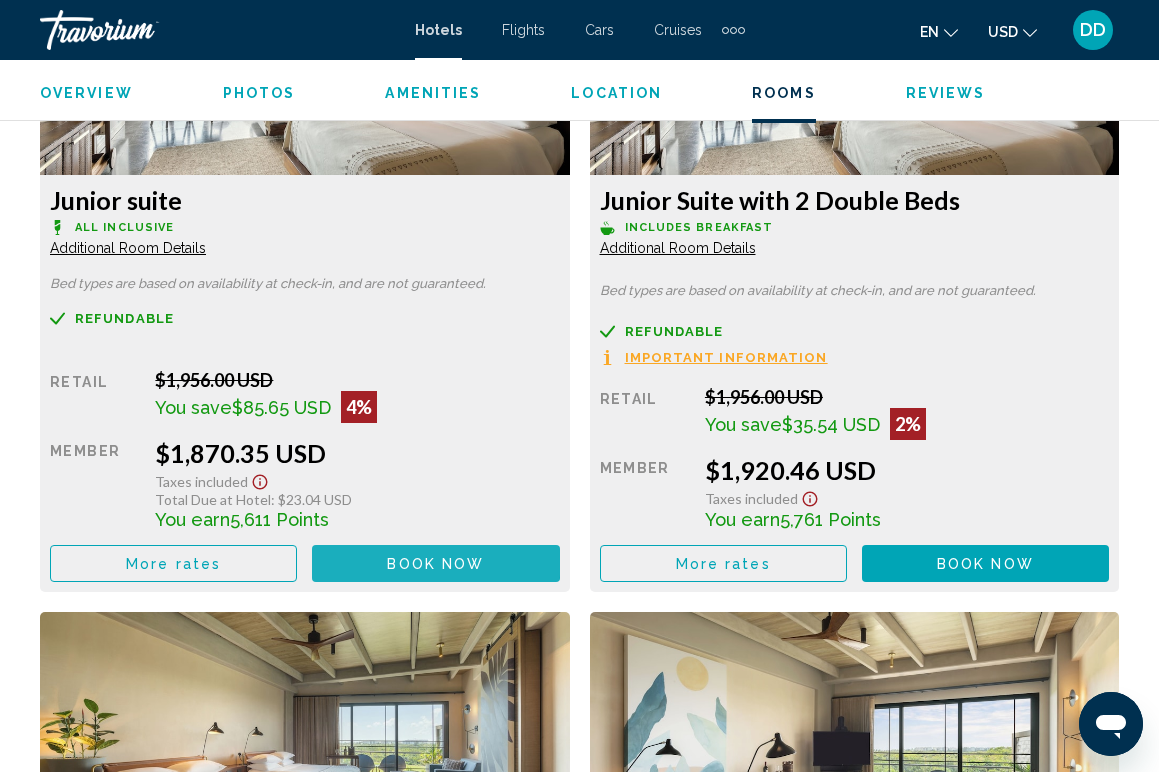 click on "Book now" at bounding box center [435, 564] 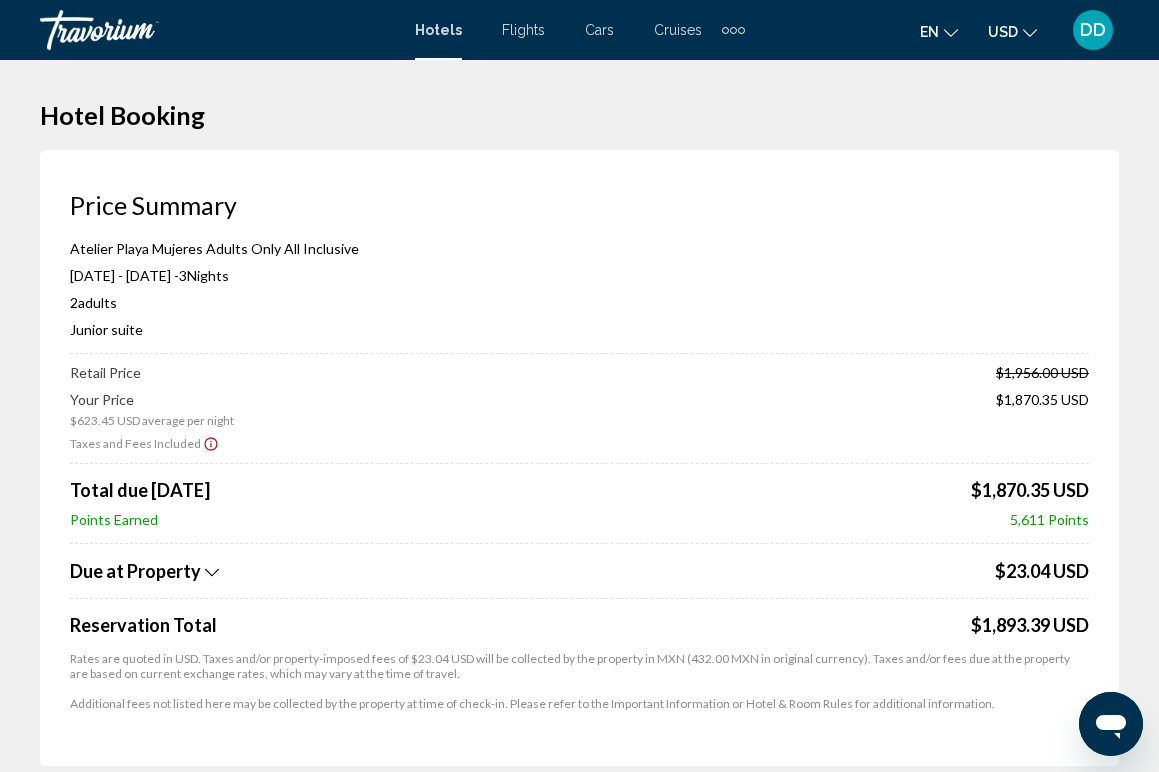 scroll, scrollTop: 0, scrollLeft: 0, axis: both 